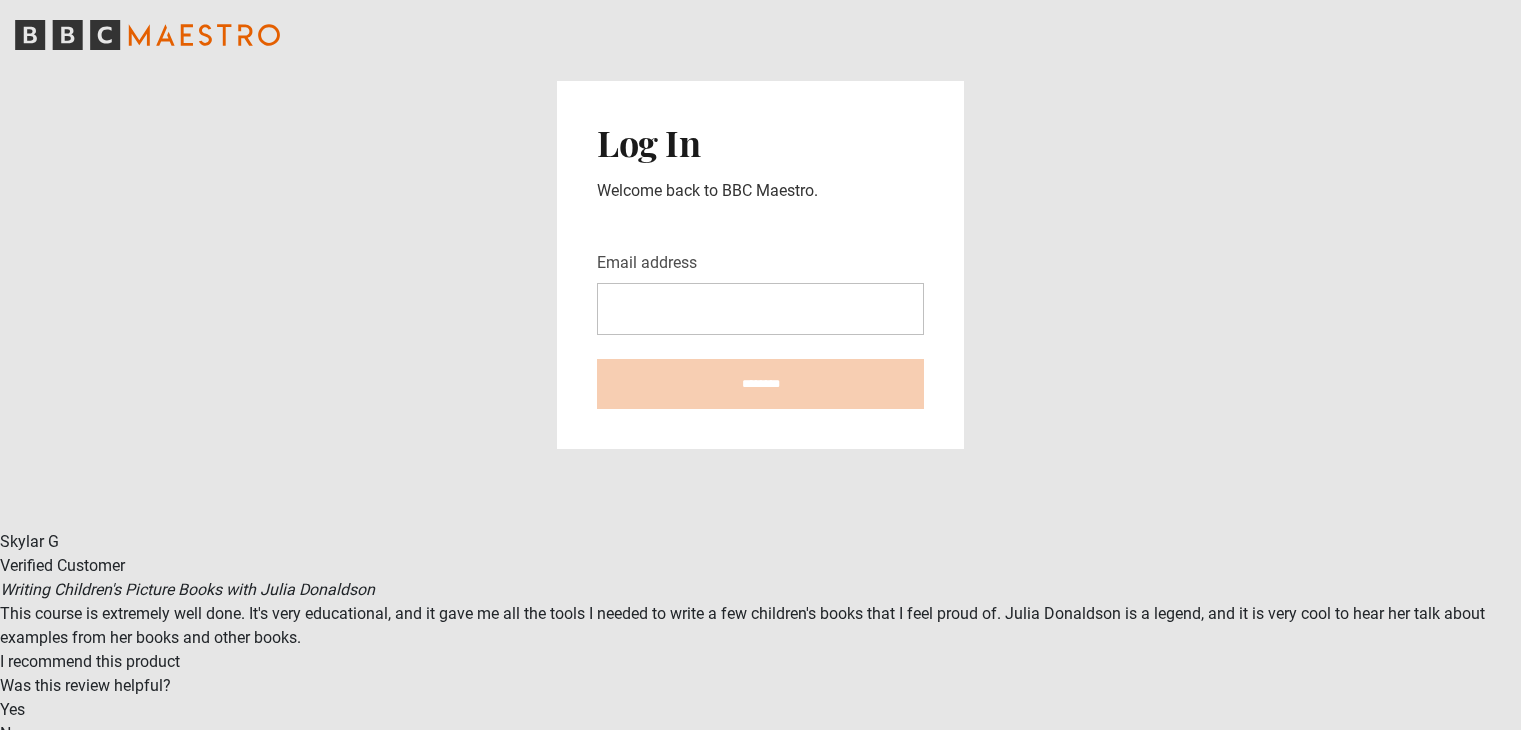 scroll, scrollTop: 0, scrollLeft: 0, axis: both 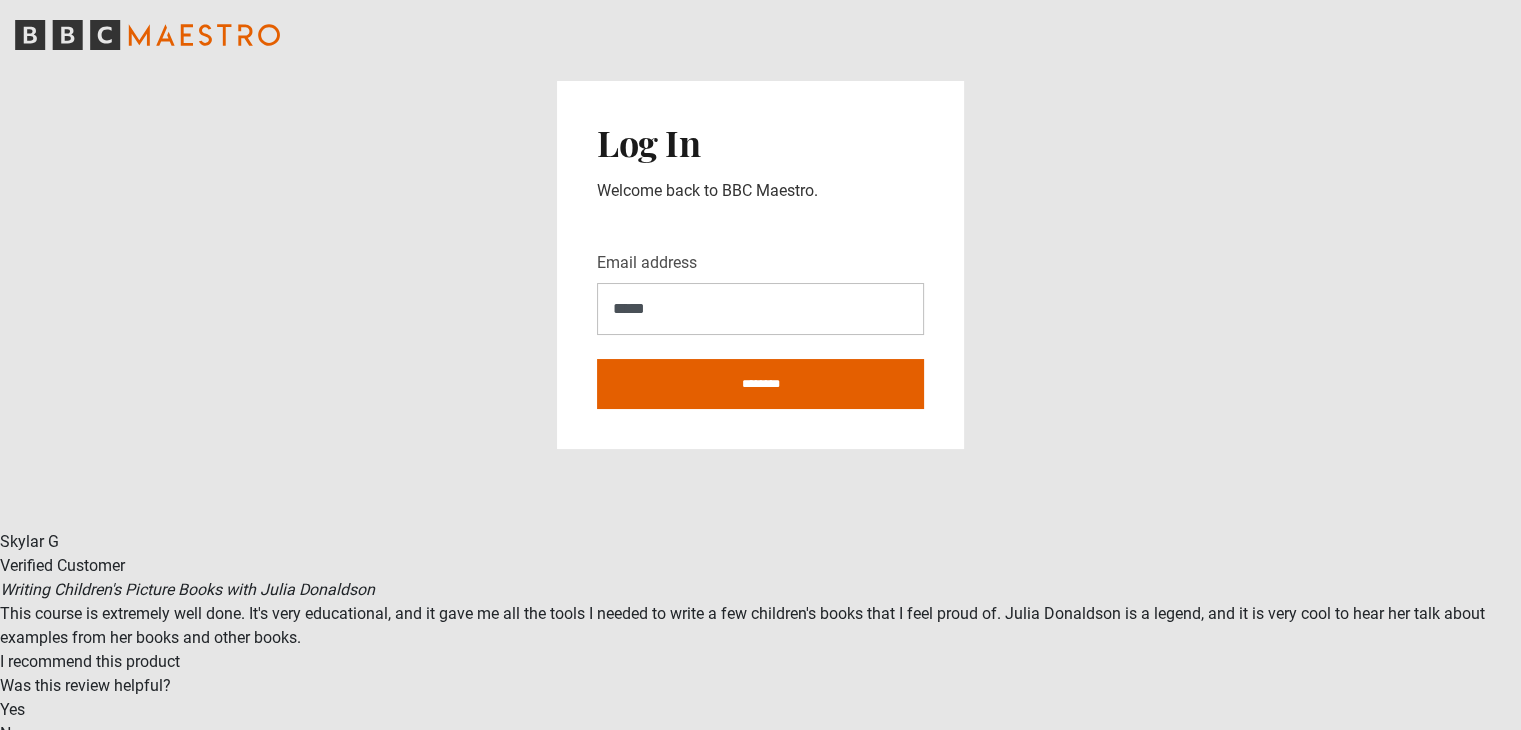 type on "**********" 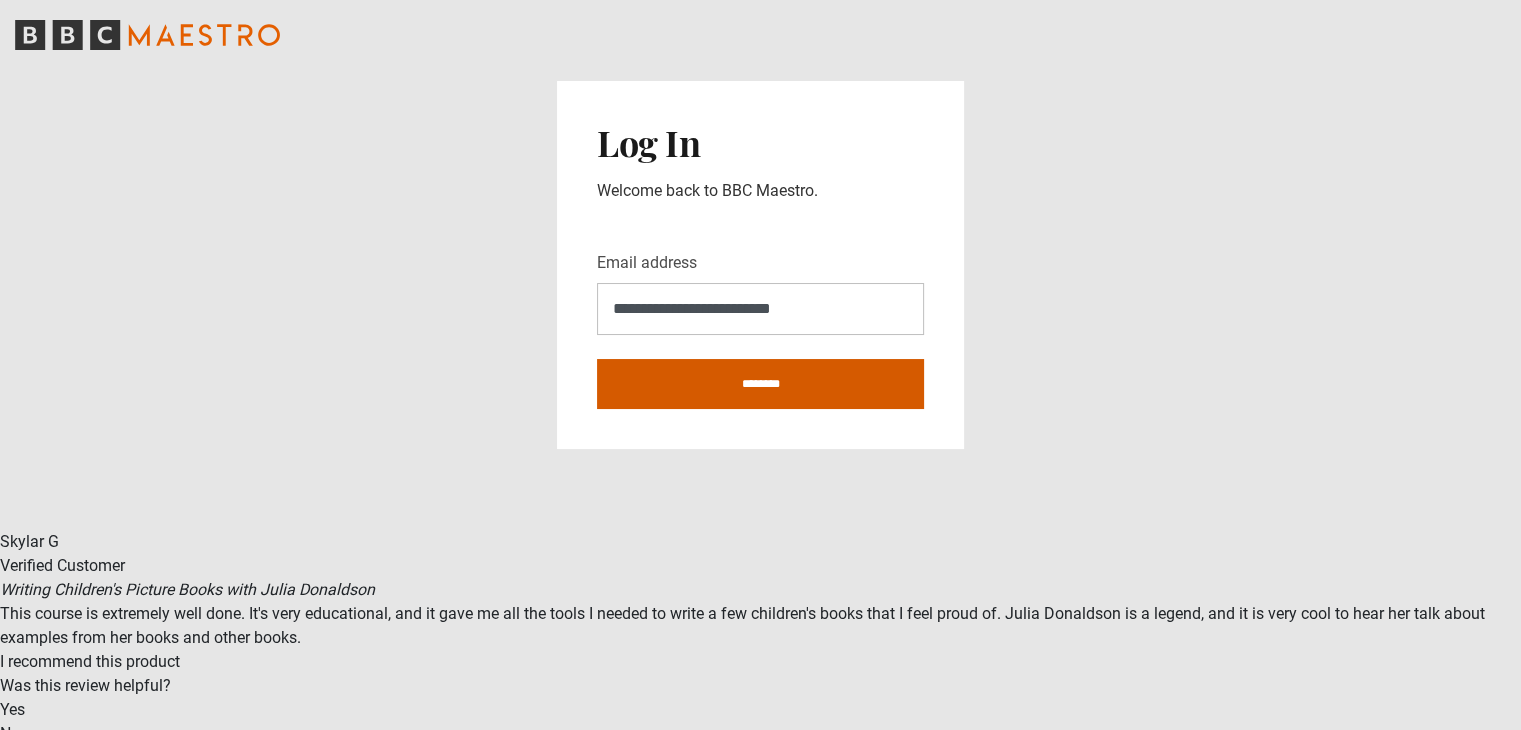 click on "********" at bounding box center [760, 384] 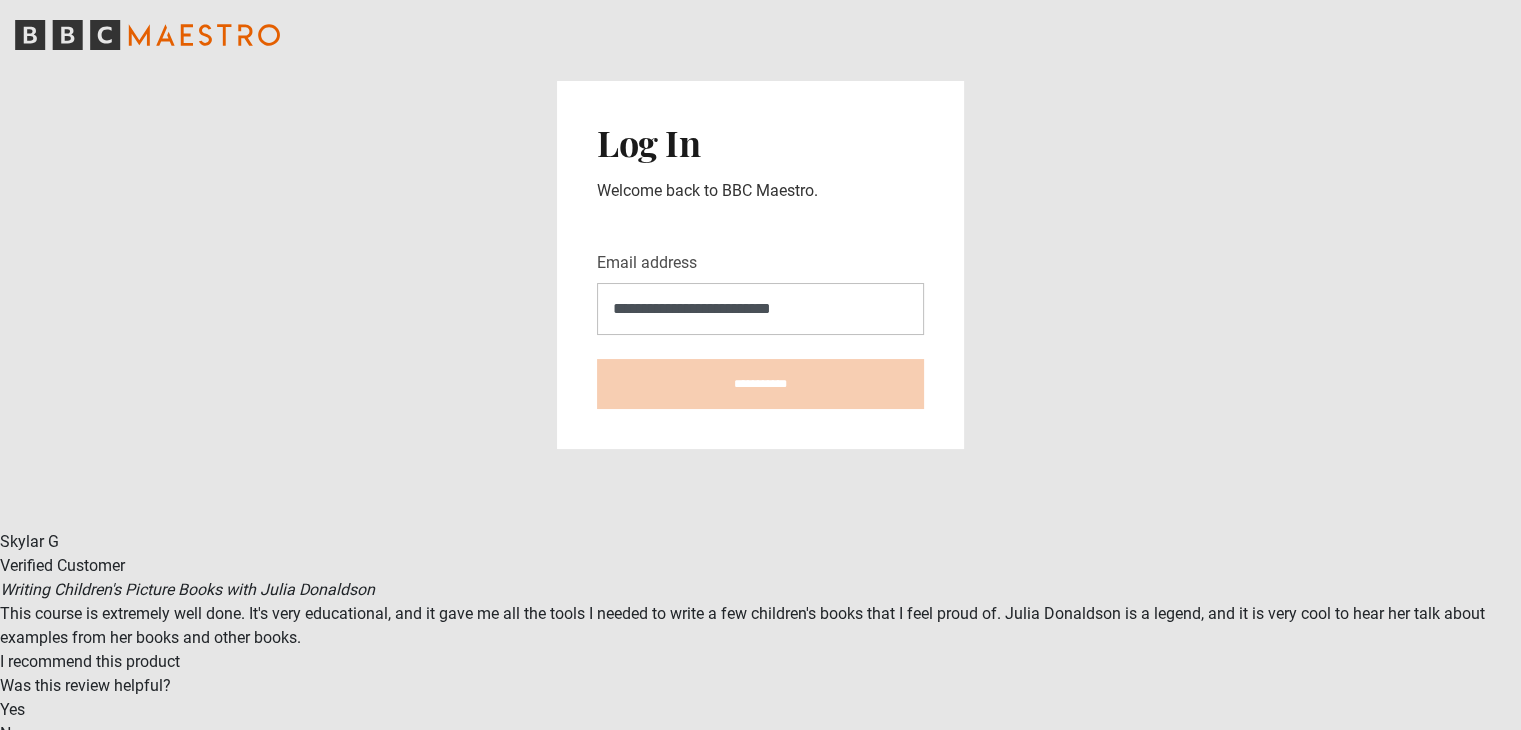 type on "**********" 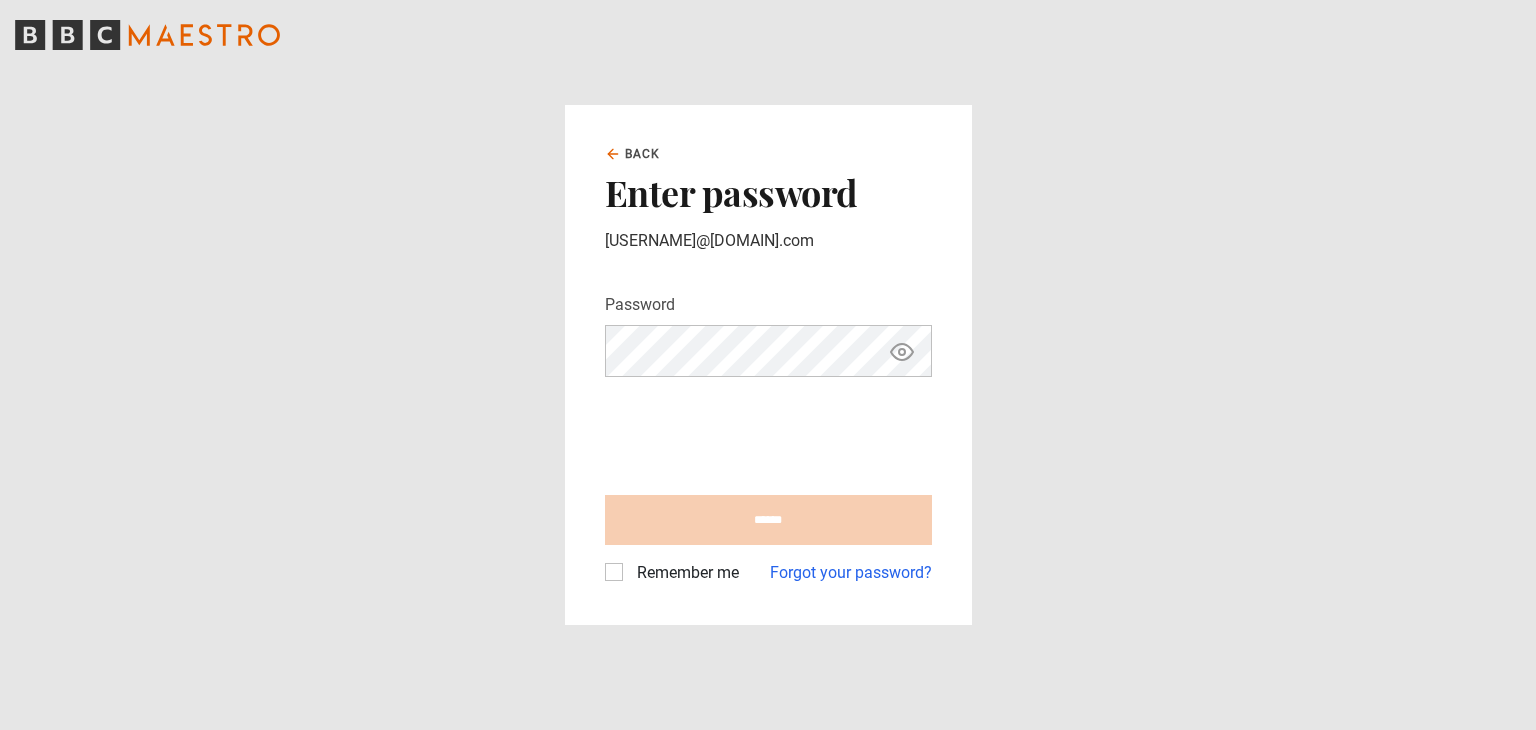 scroll, scrollTop: 0, scrollLeft: 0, axis: both 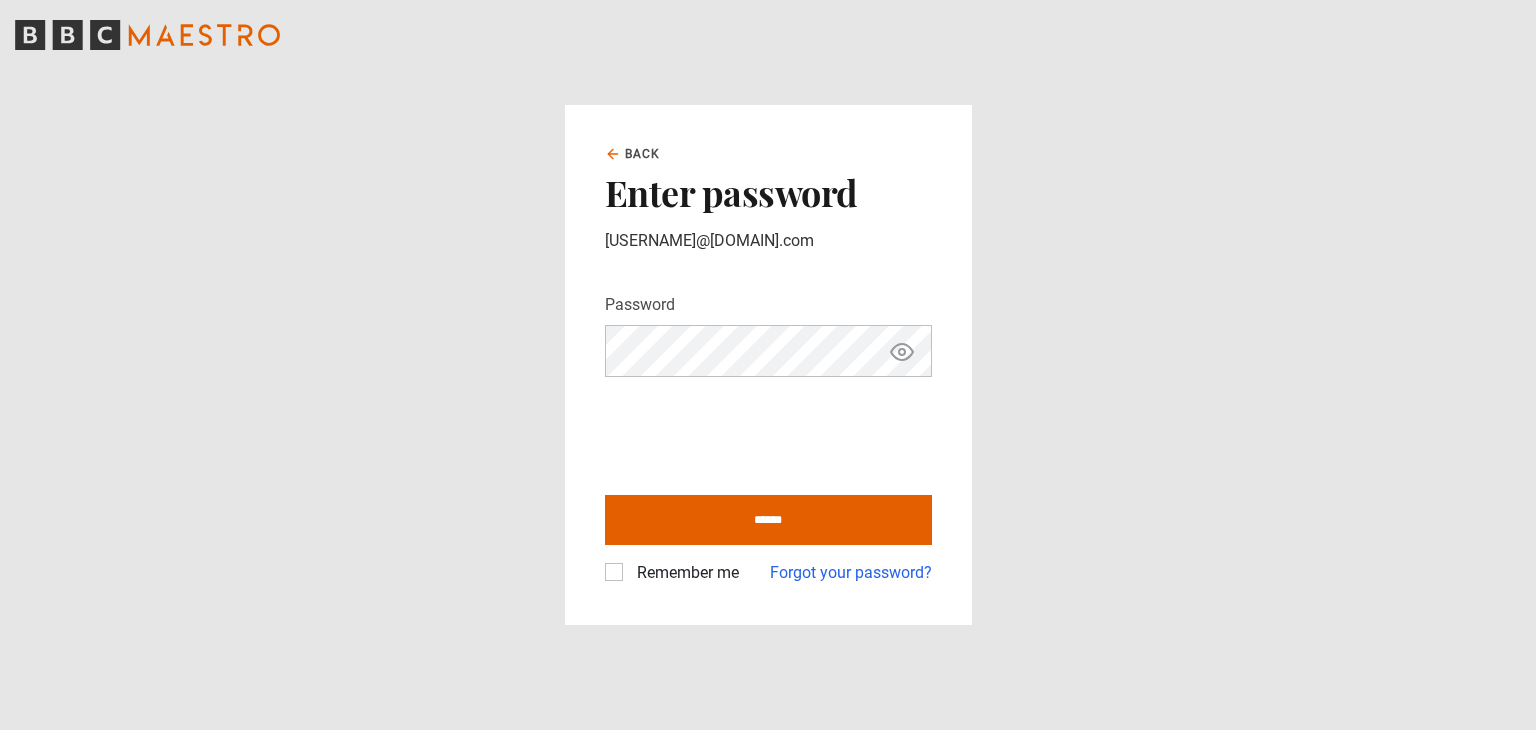 click on "******" at bounding box center [768, 520] 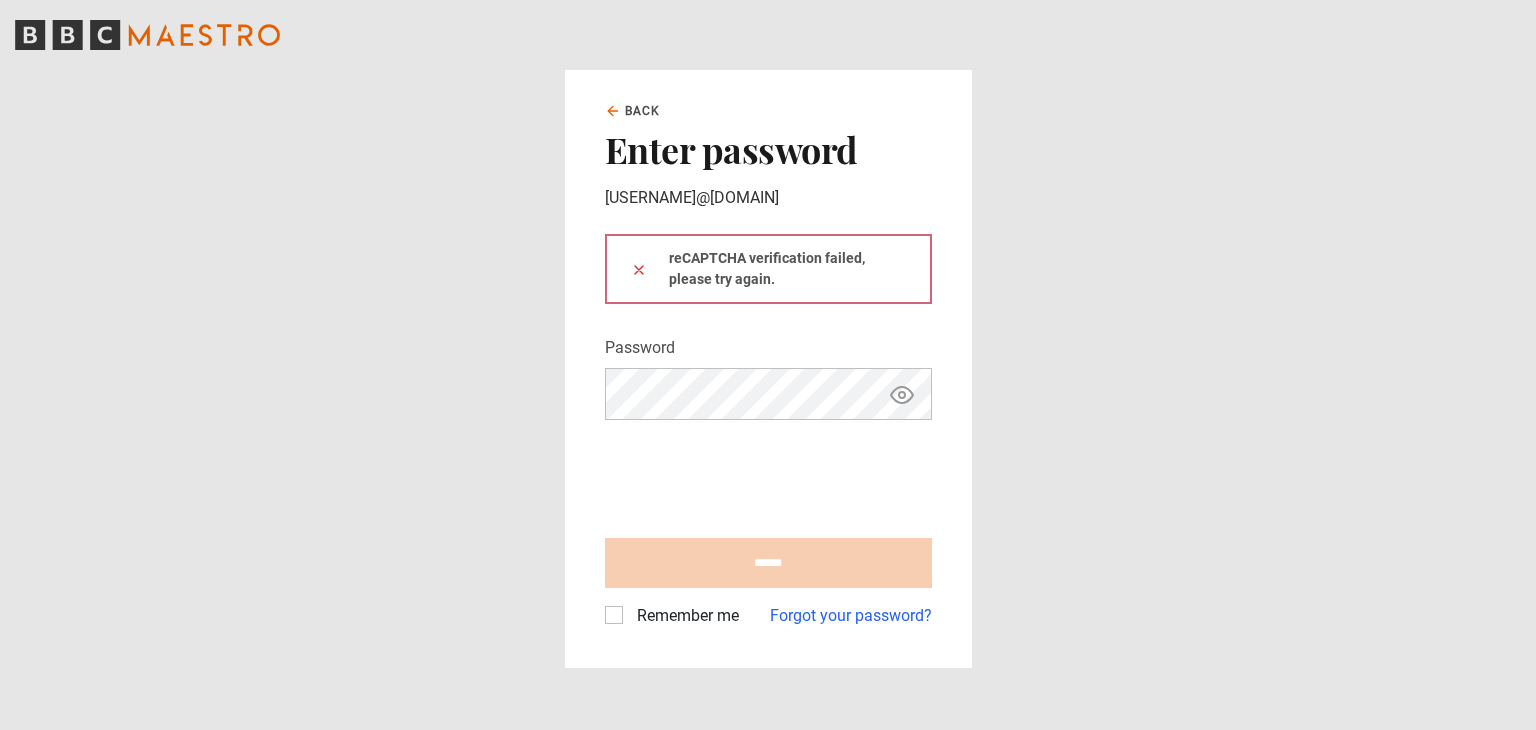 scroll, scrollTop: 0, scrollLeft: 0, axis: both 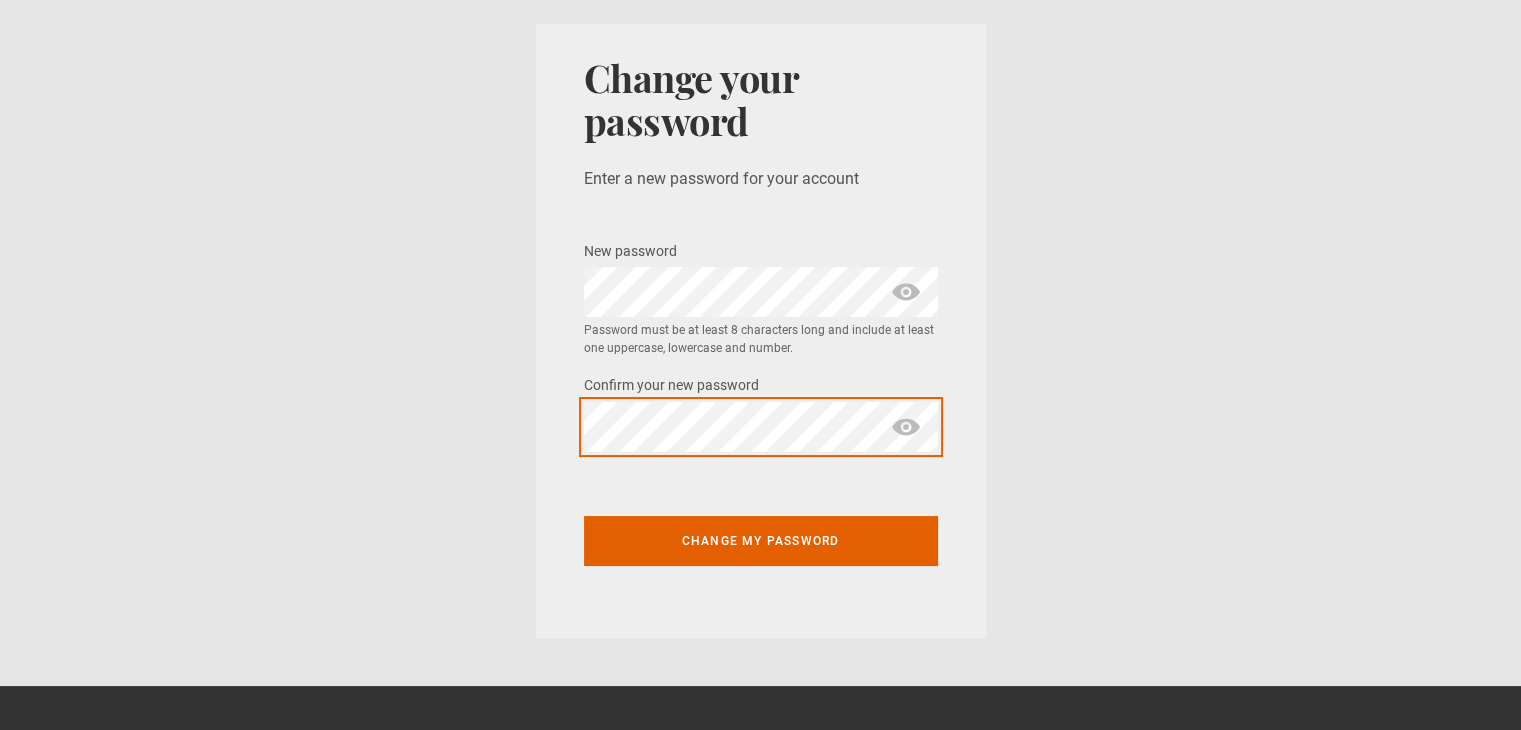 click on "Change my password" at bounding box center (761, 541) 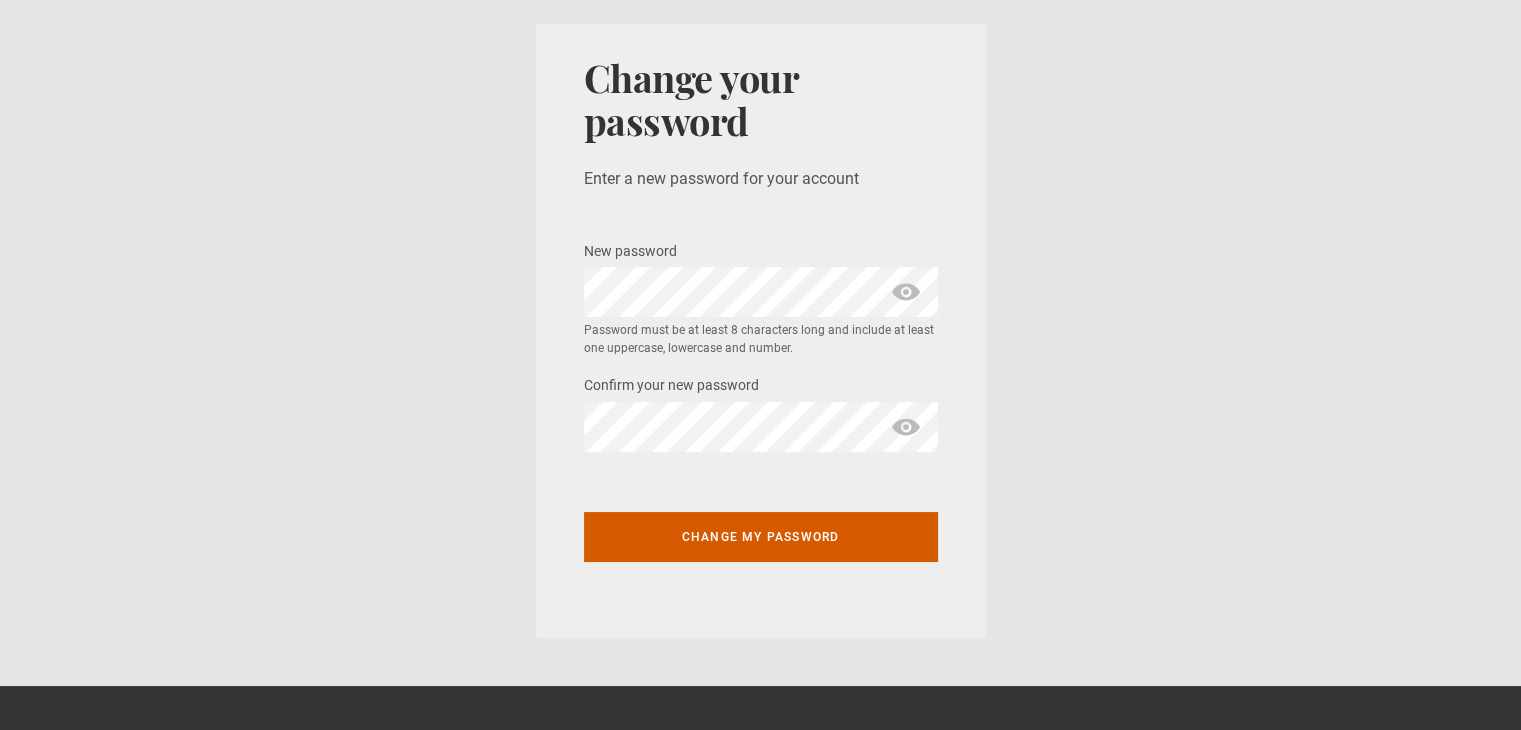 click on "Change my password" at bounding box center (761, 537) 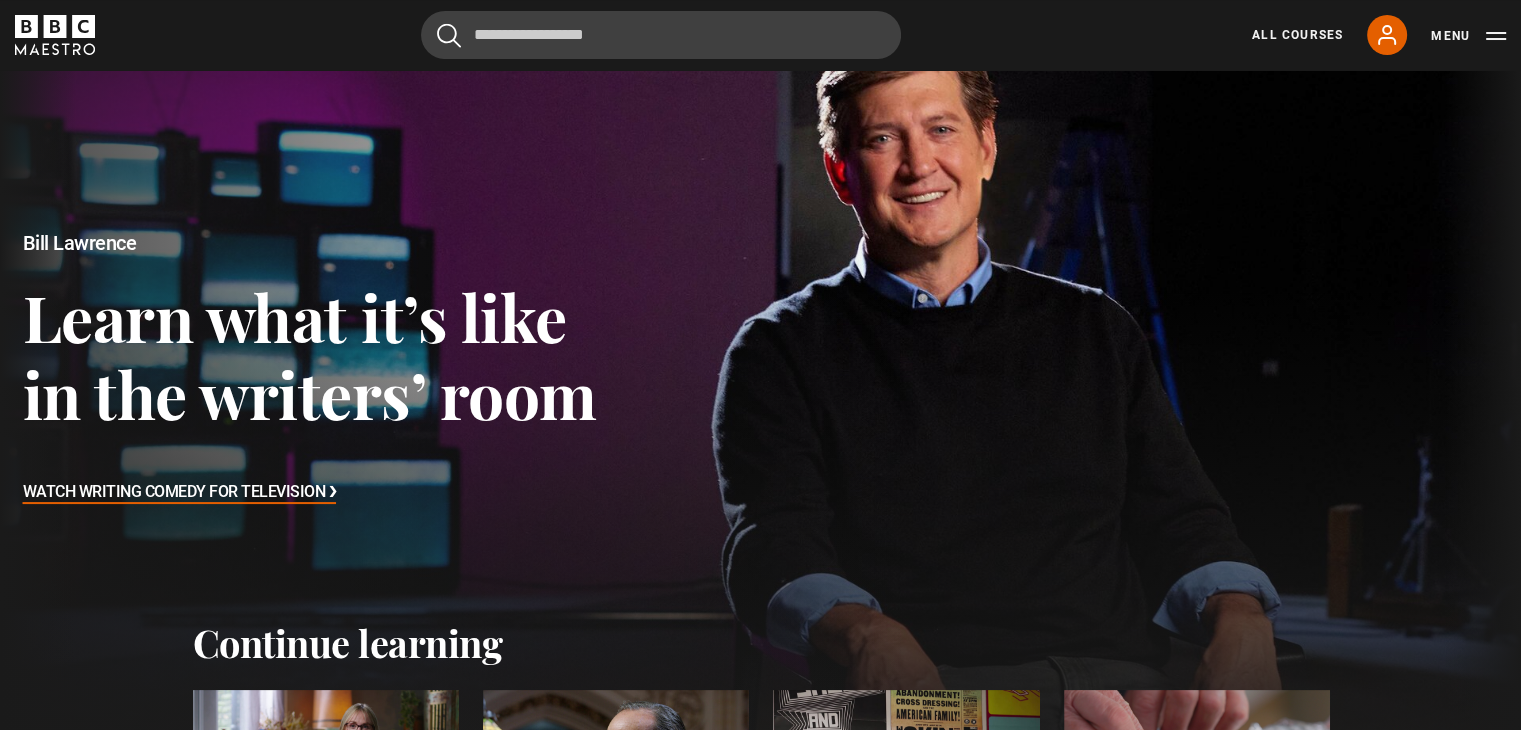 scroll, scrollTop: 194, scrollLeft: 0, axis: vertical 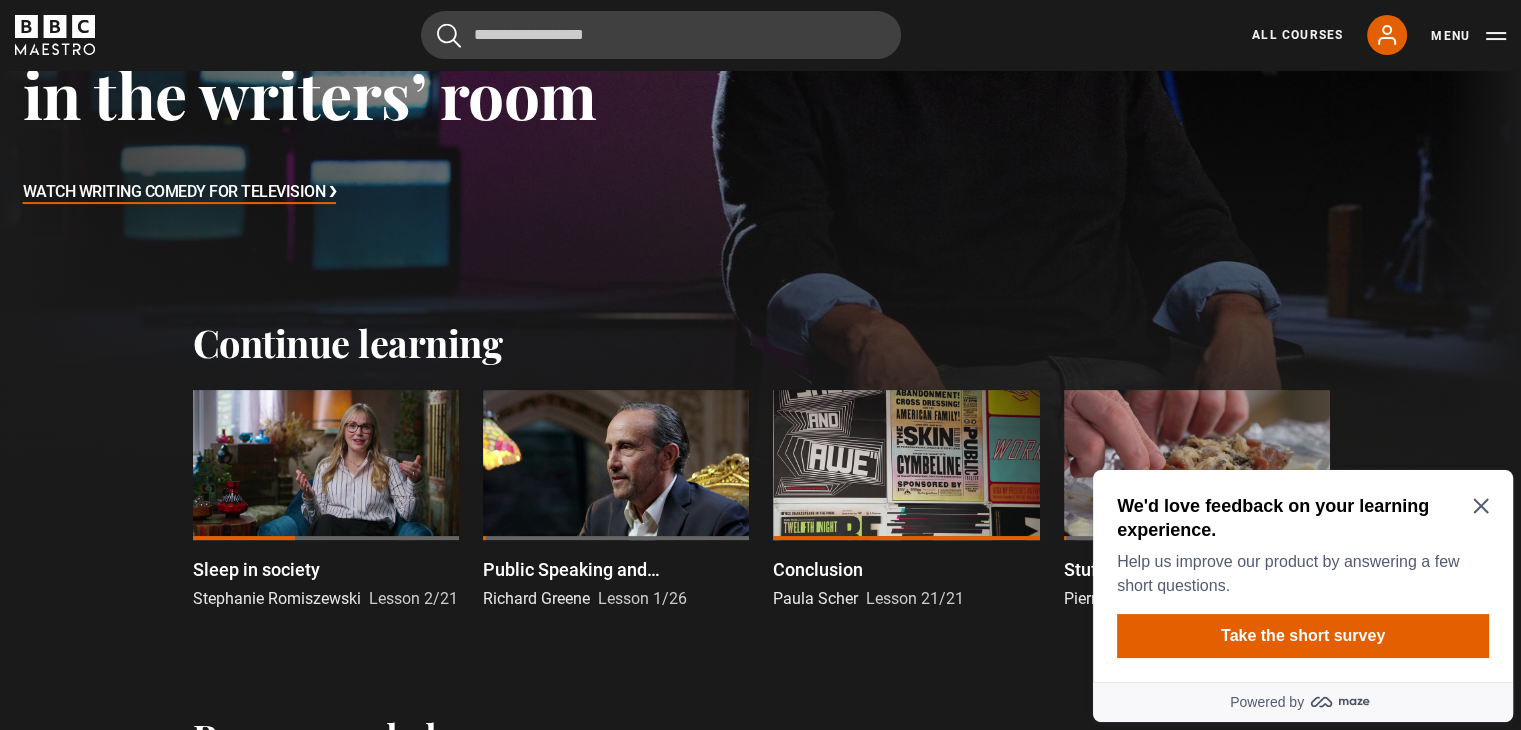 click 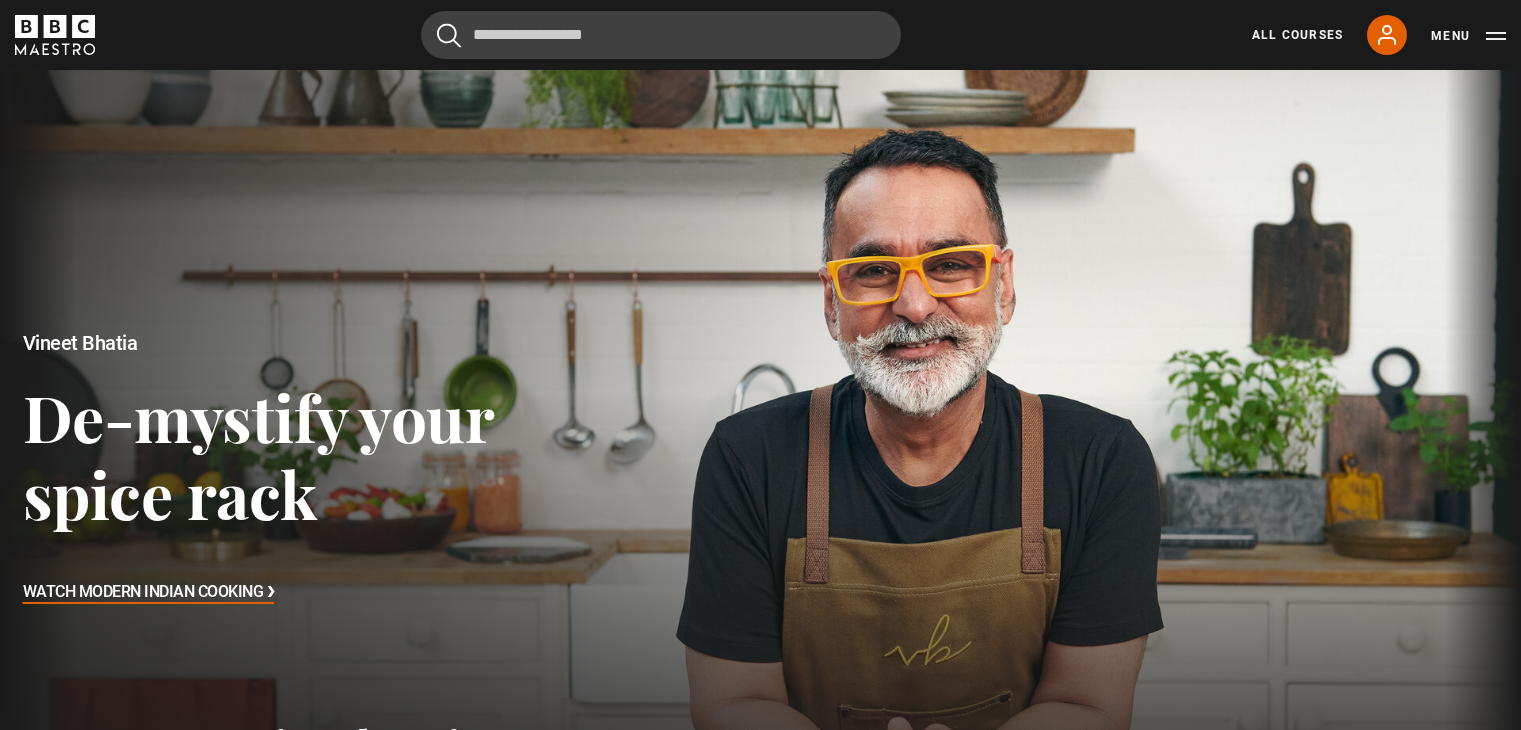 scroll, scrollTop: 0, scrollLeft: 0, axis: both 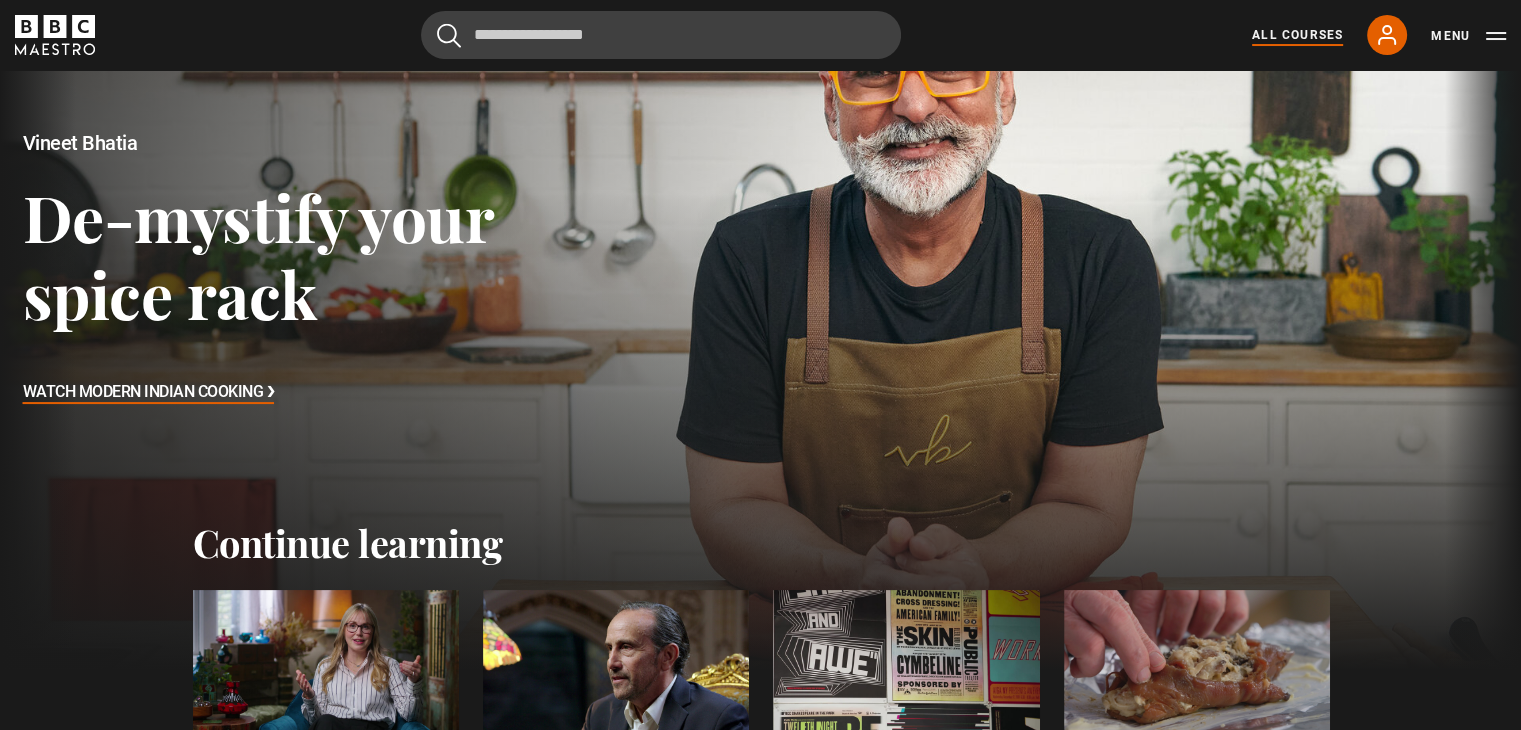 click on "All Courses" at bounding box center [1297, 35] 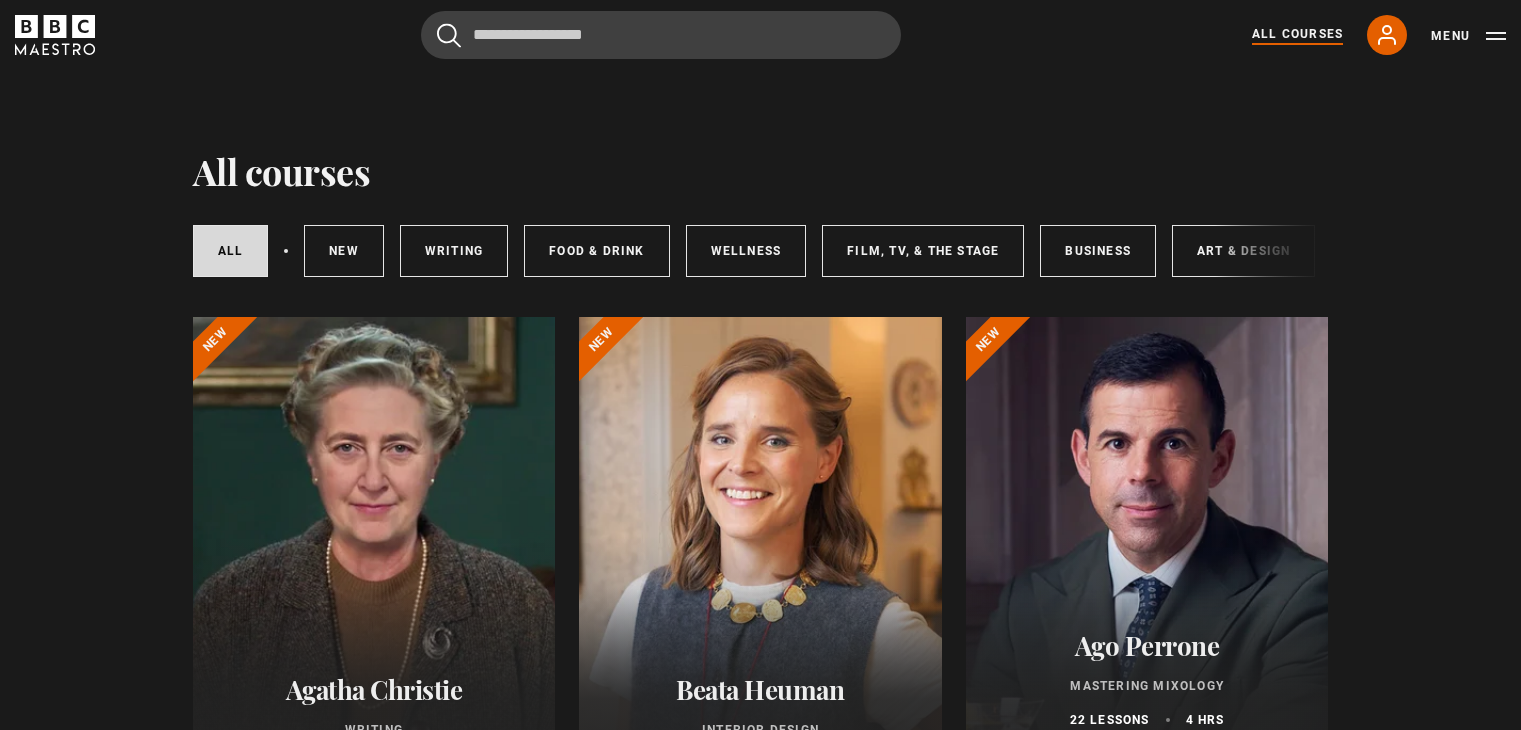 scroll, scrollTop: 0, scrollLeft: 0, axis: both 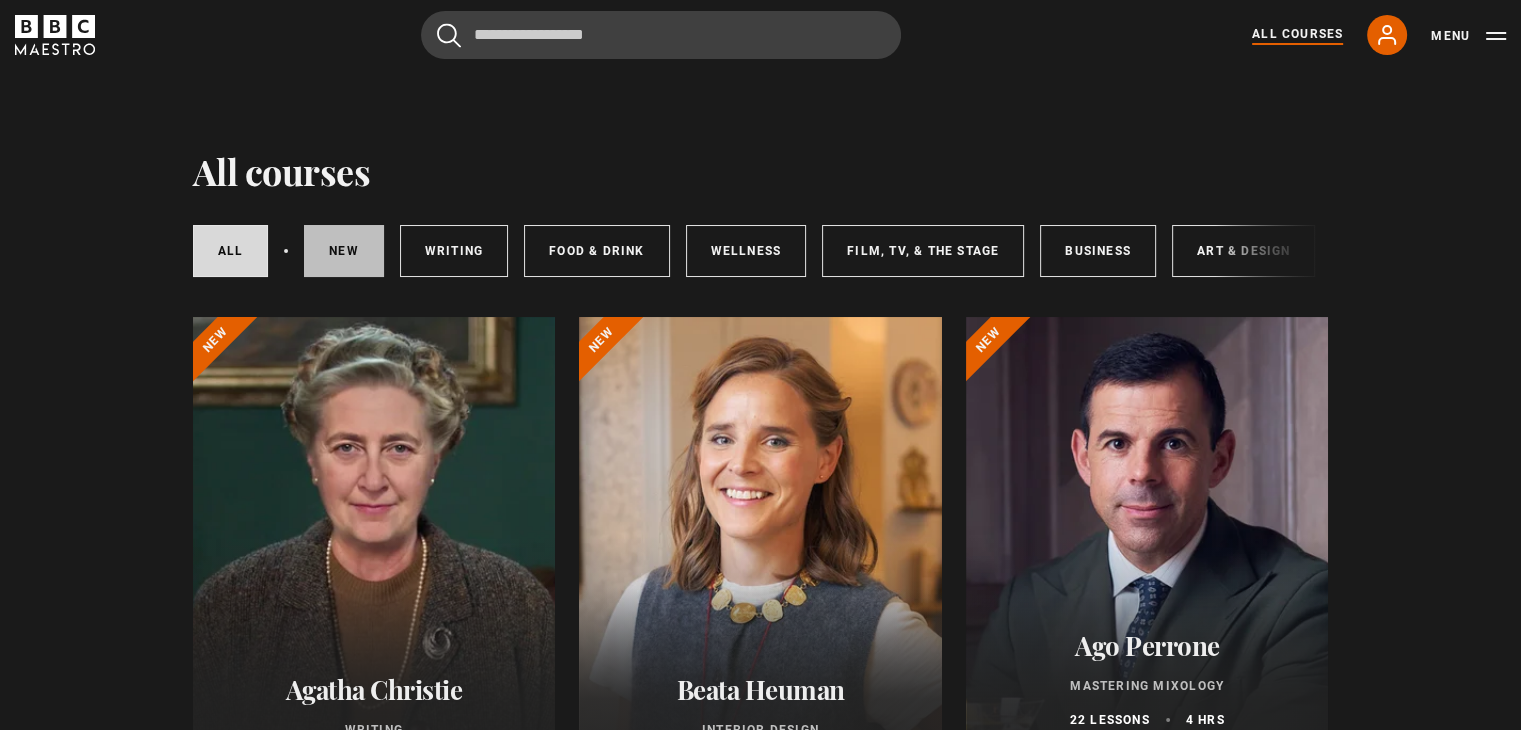 click on "New courses" at bounding box center (344, 251) 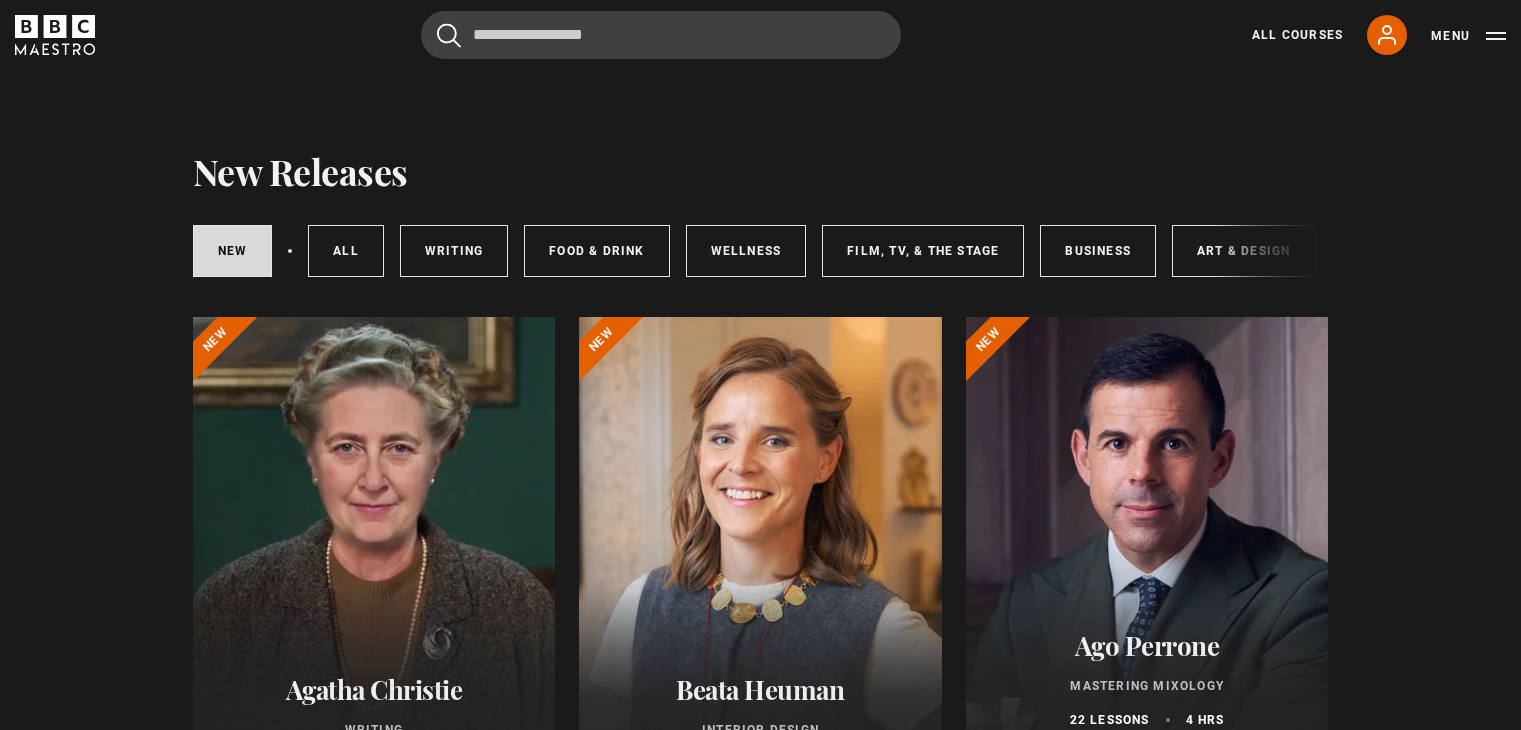 scroll, scrollTop: 0, scrollLeft: 0, axis: both 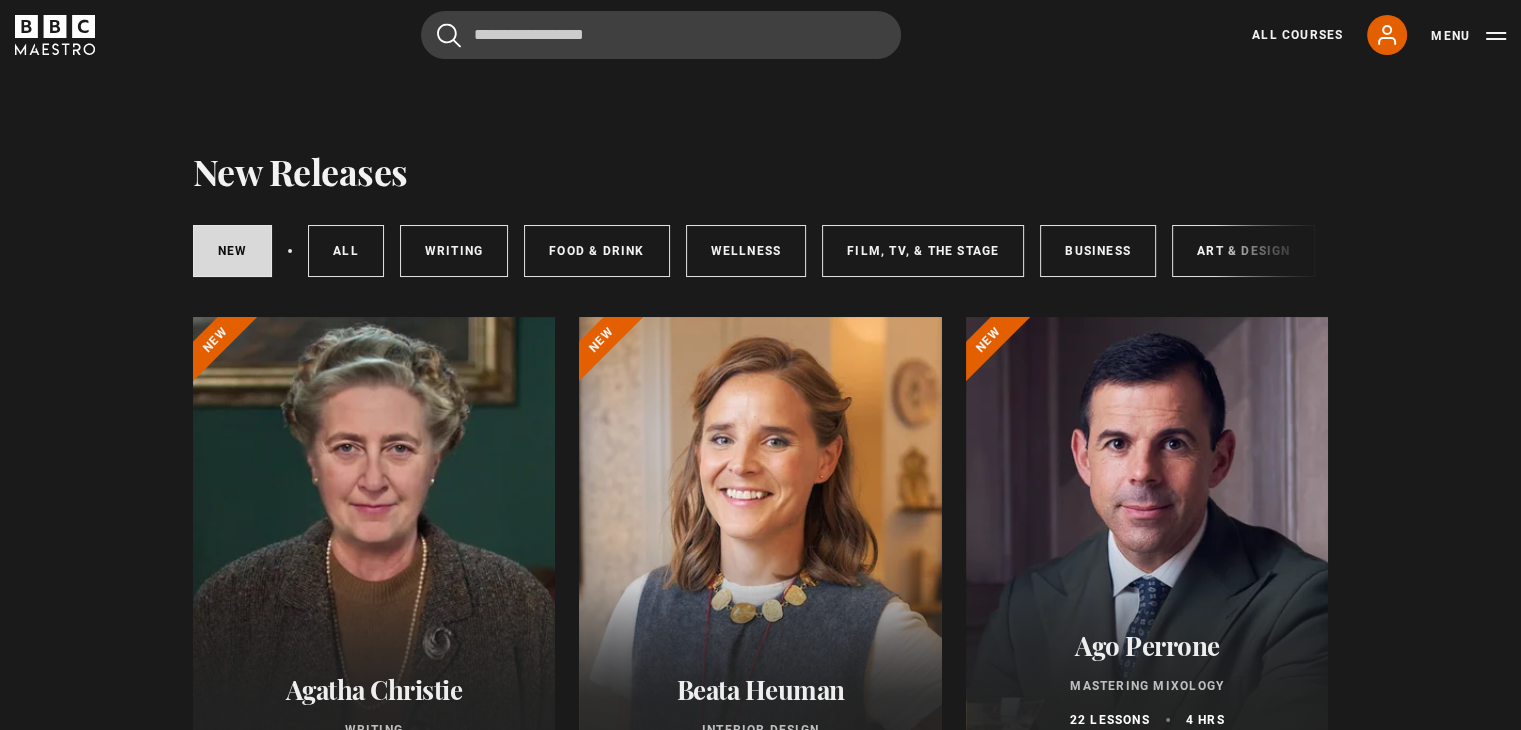 click on "New courses
All courses
Writing
Food & Drink
Wellness
Film, TV, & The Stage
Business
Art & Design
Music
Home & Lifestyle" at bounding box center (761, 251) 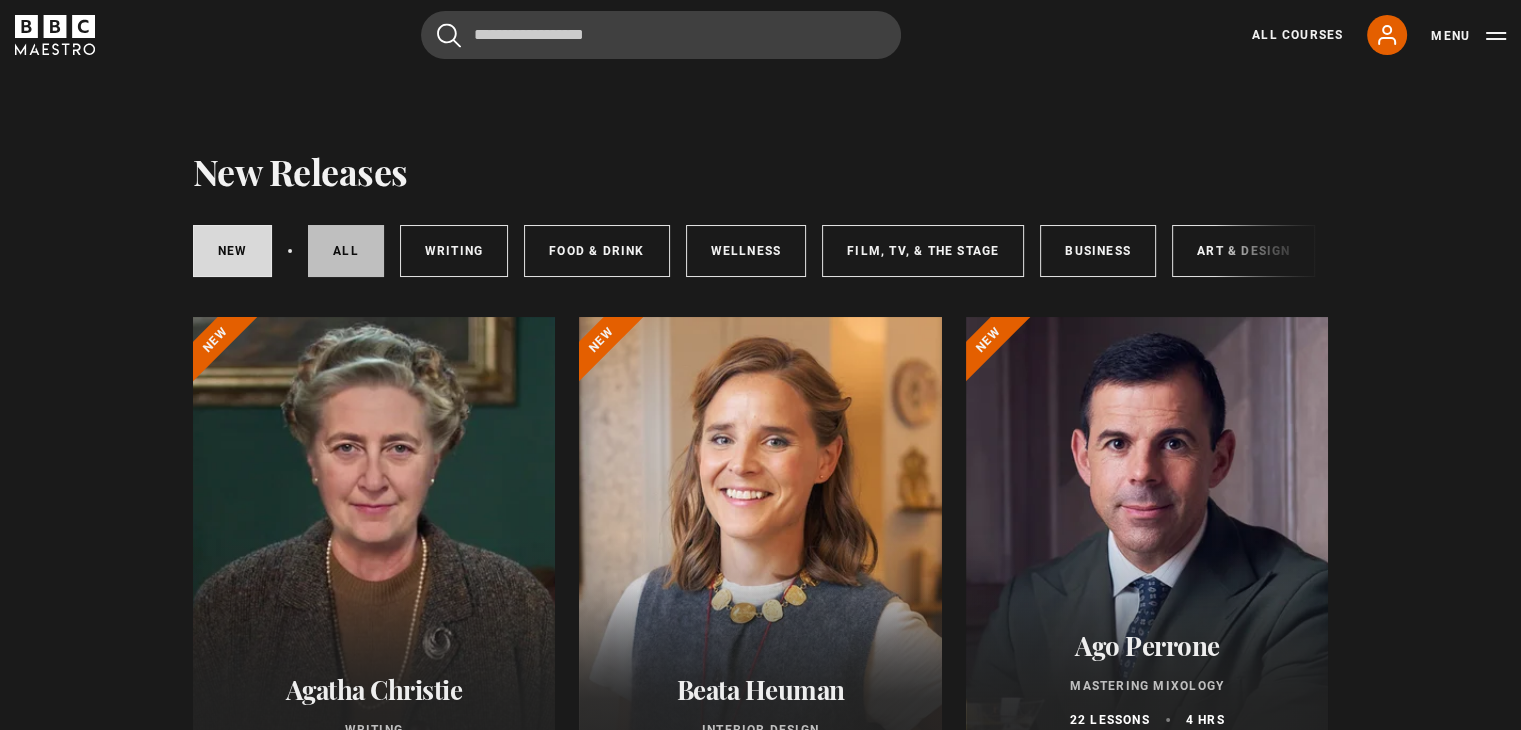 click on "All courses" at bounding box center (346, 251) 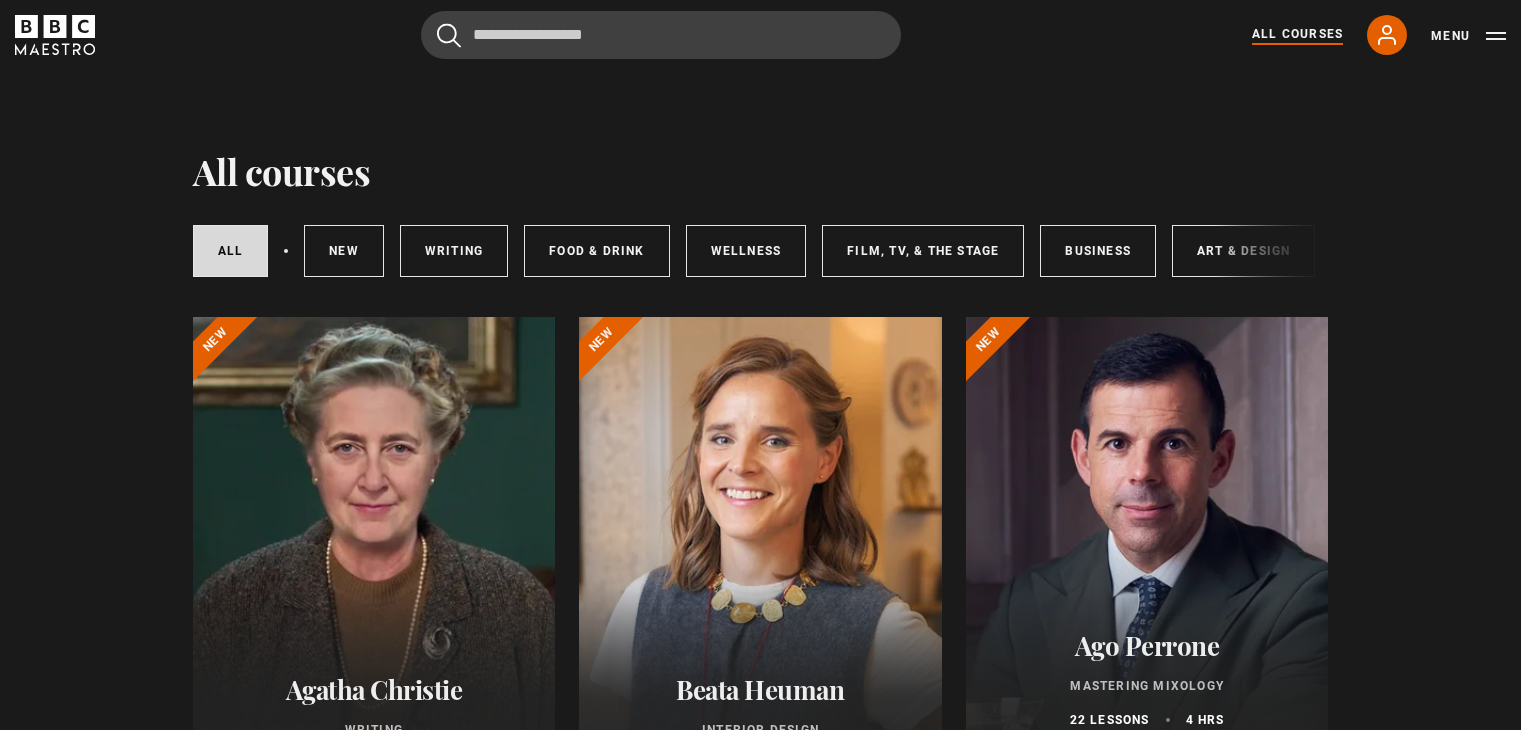 scroll, scrollTop: 900, scrollLeft: 0, axis: vertical 